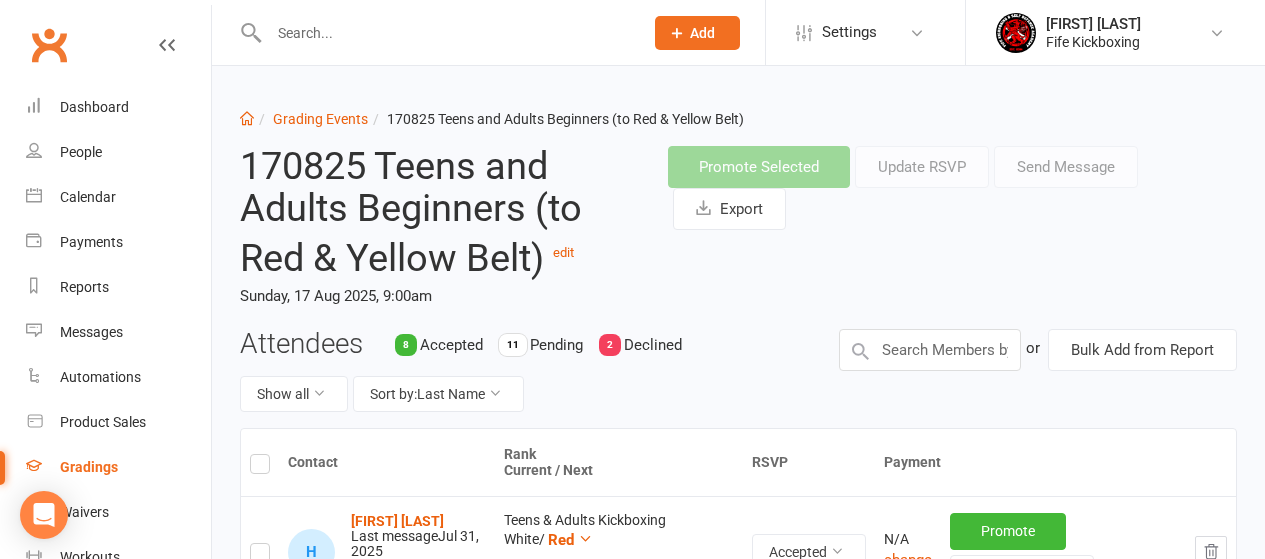 scroll, scrollTop: 1934, scrollLeft: 0, axis: vertical 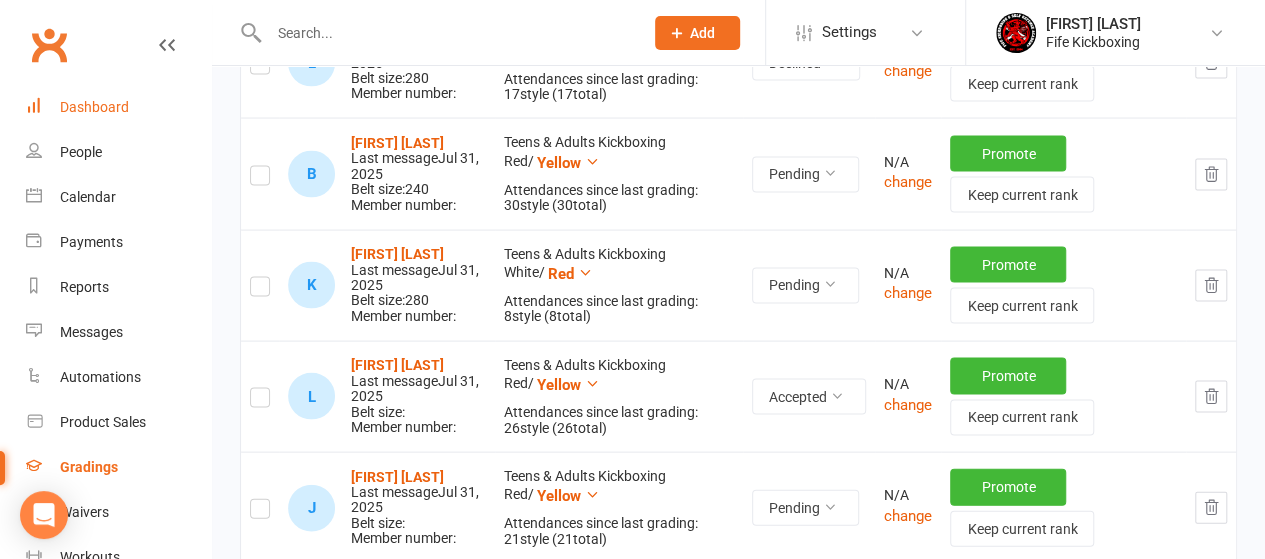 click on "Dashboard" at bounding box center [94, 107] 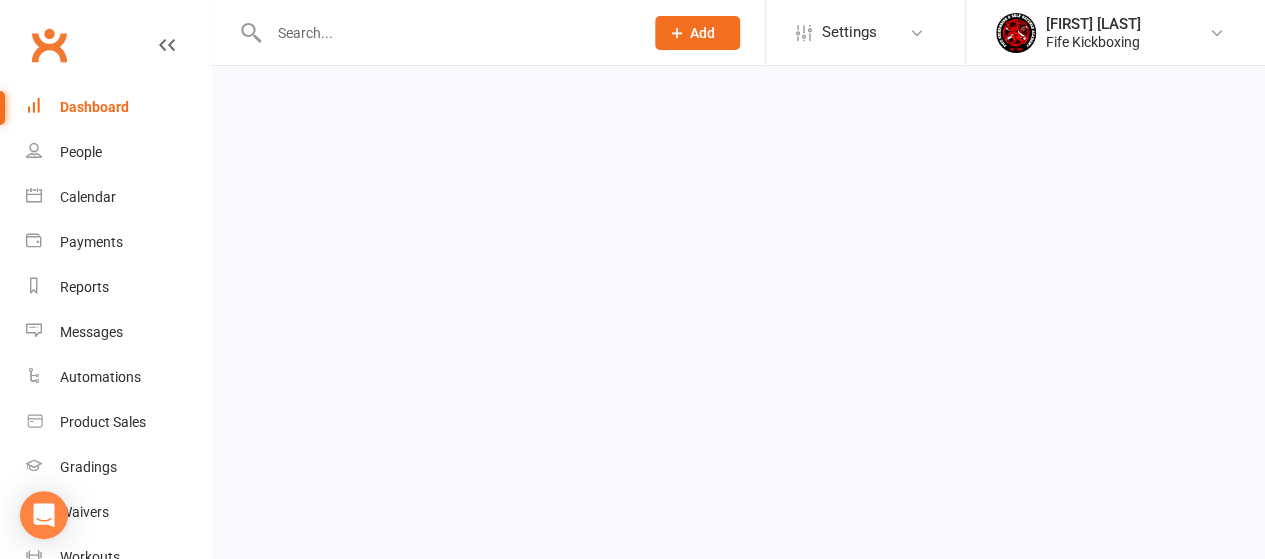scroll, scrollTop: 0, scrollLeft: 0, axis: both 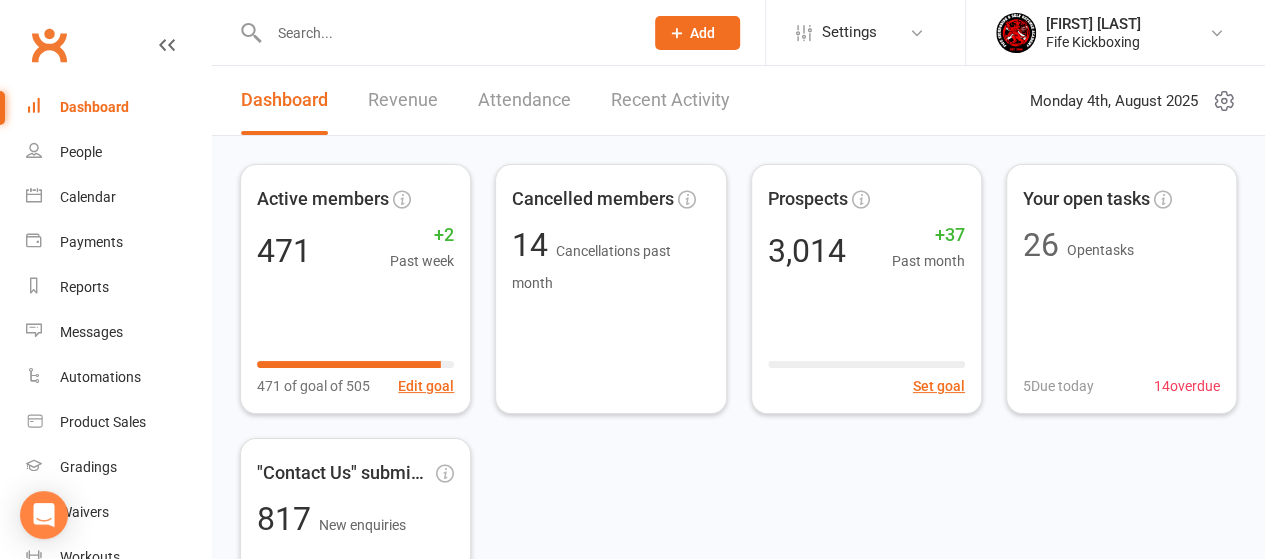 click at bounding box center (446, 33) 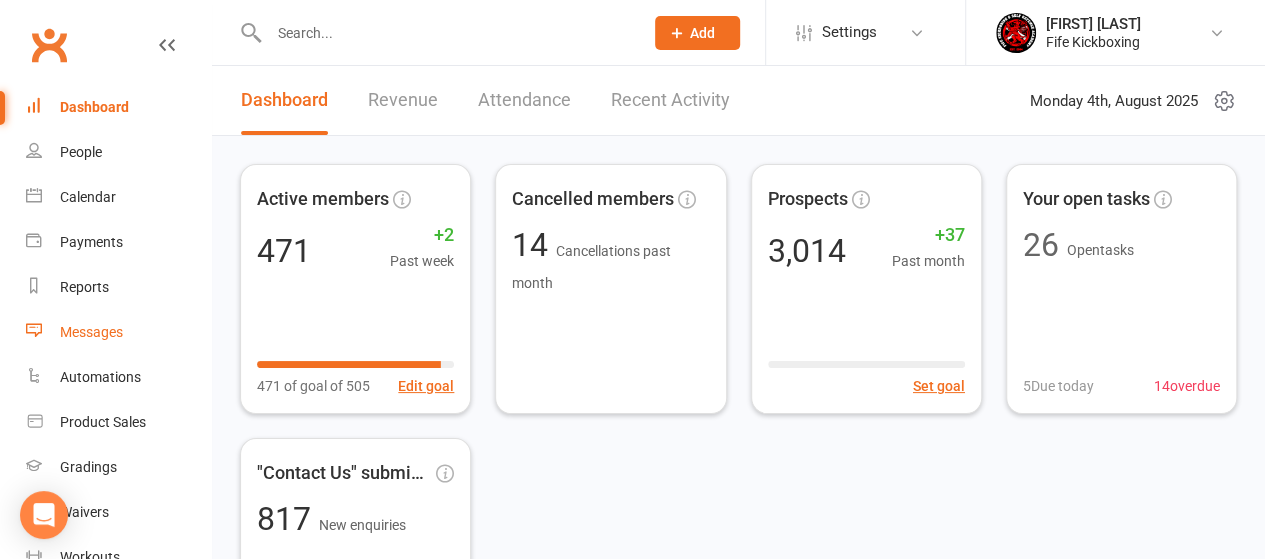 click on "Messages" at bounding box center (91, 332) 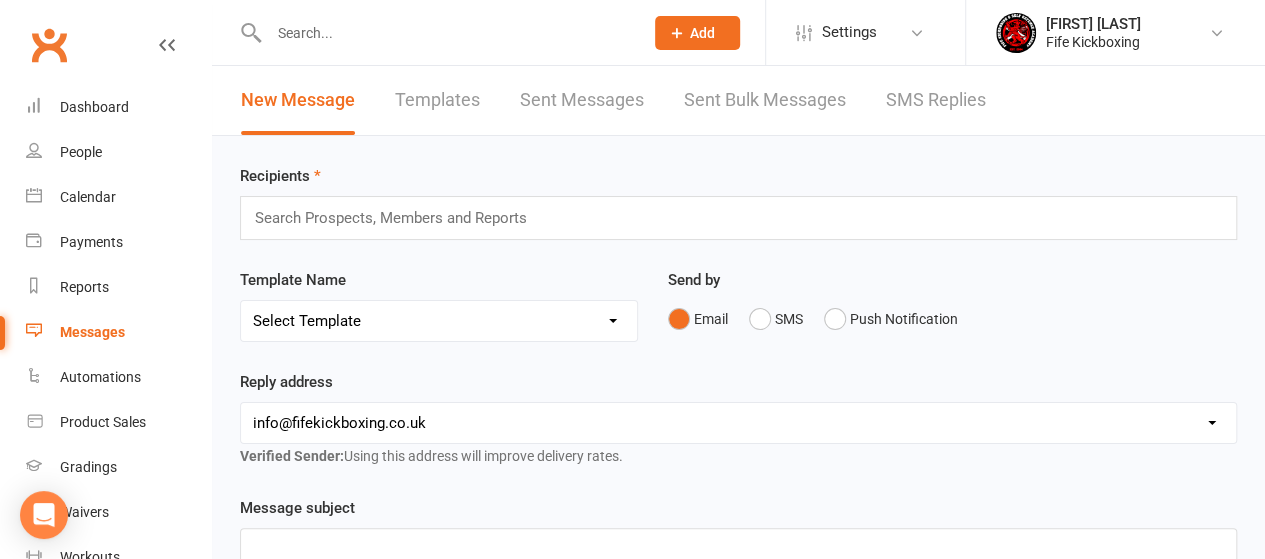 click on "Templates" at bounding box center (437, 100) 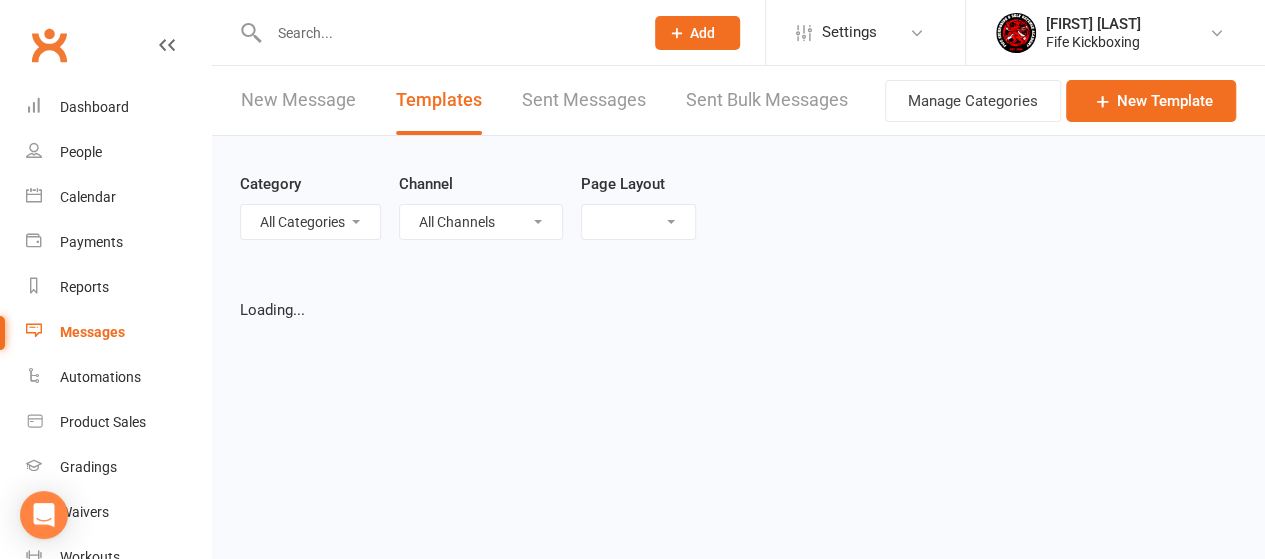 select on "list" 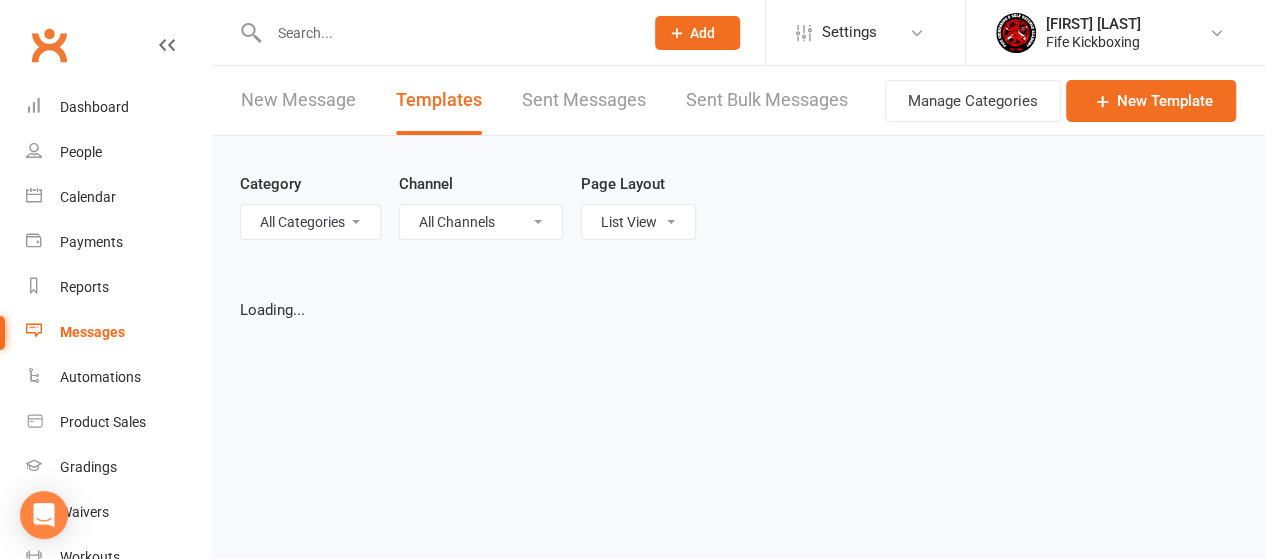 select on "100" 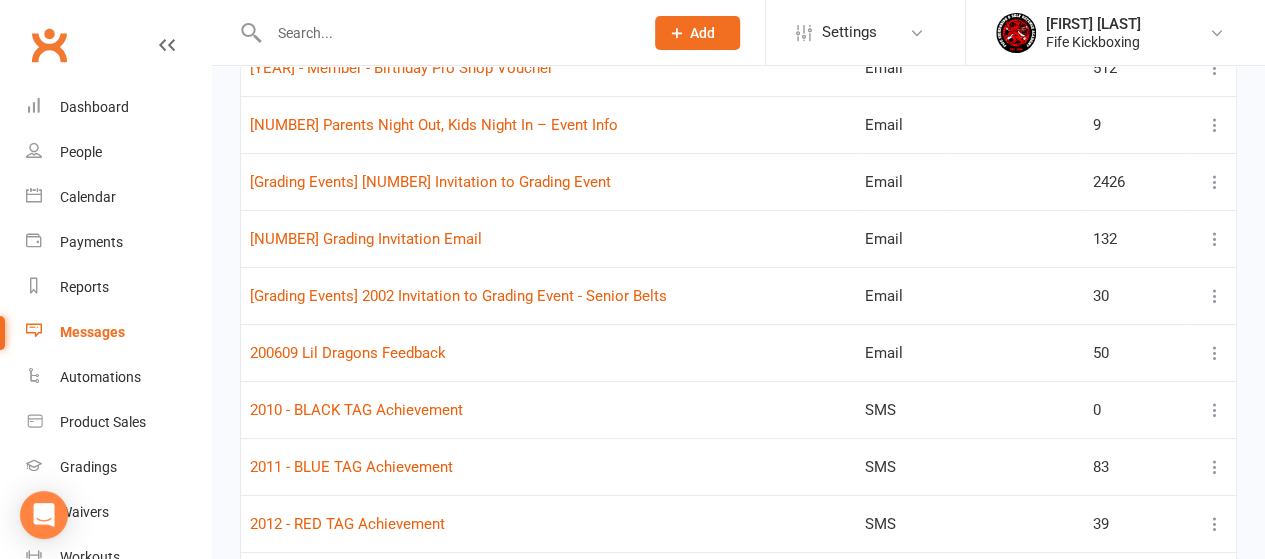 scroll, scrollTop: 3600, scrollLeft: 0, axis: vertical 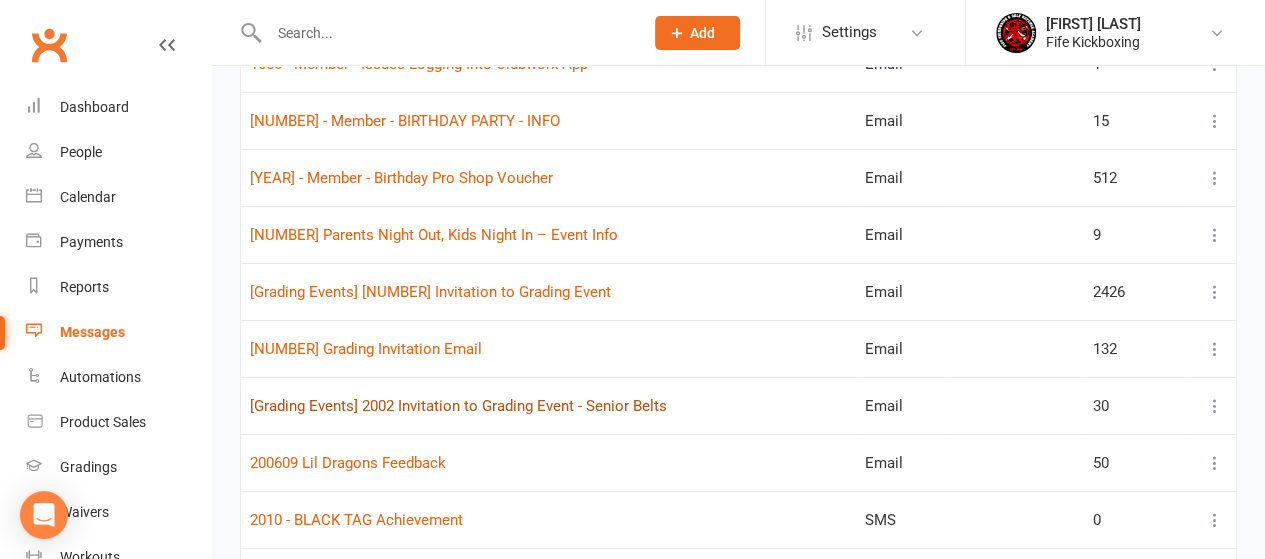 click on "[Grading Events] 2002 Invitation to Grading Event - Senior Belts" at bounding box center (458, 406) 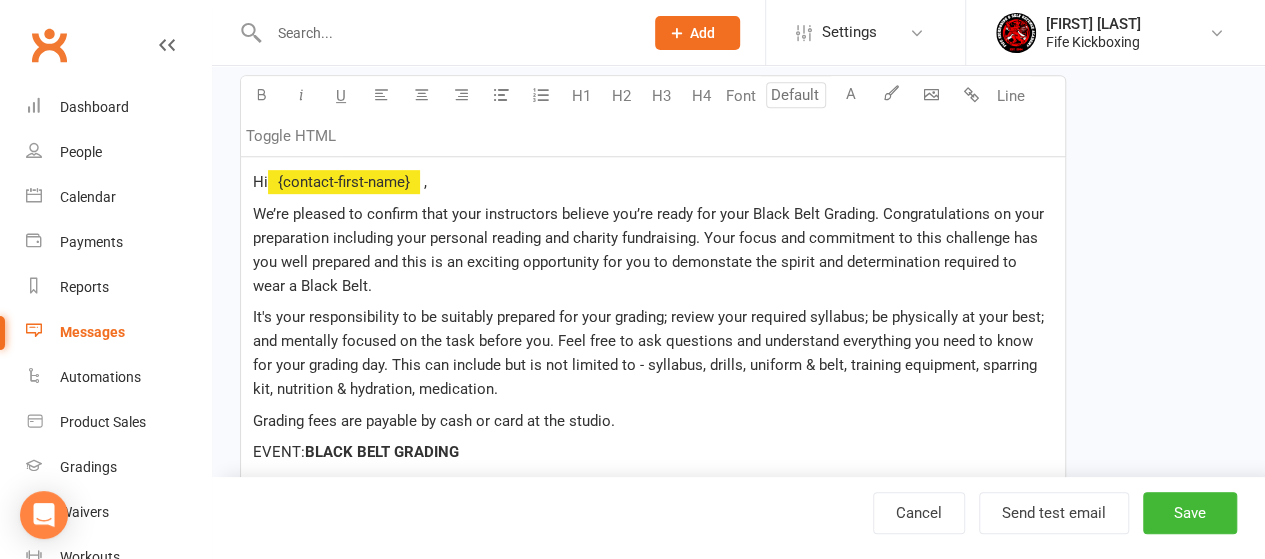 scroll, scrollTop: 0, scrollLeft: 0, axis: both 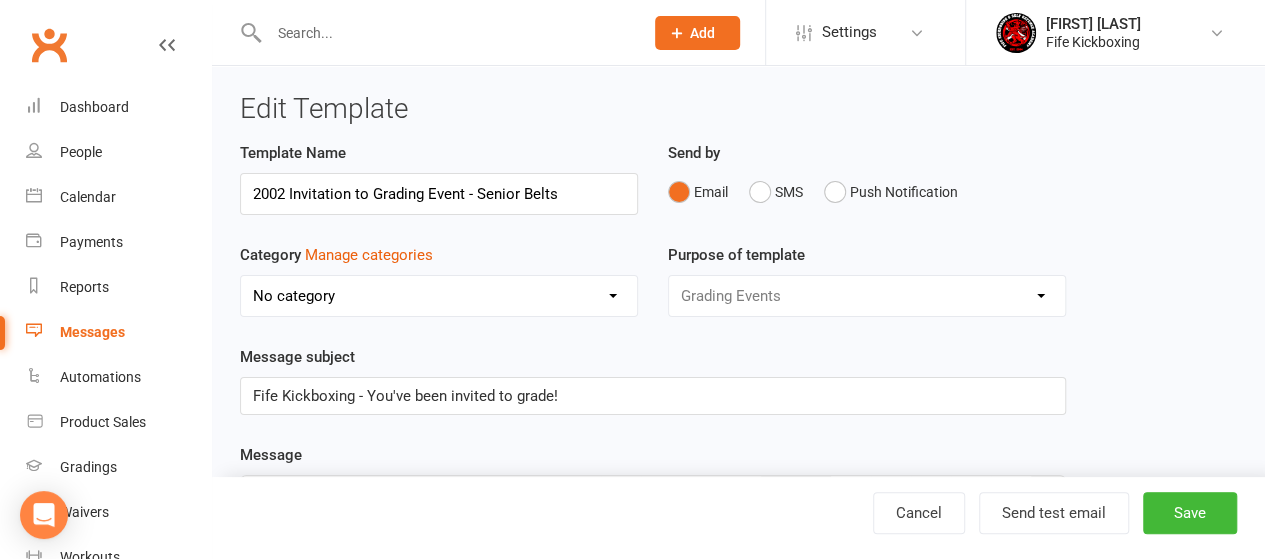 click on "Messages" at bounding box center (92, 332) 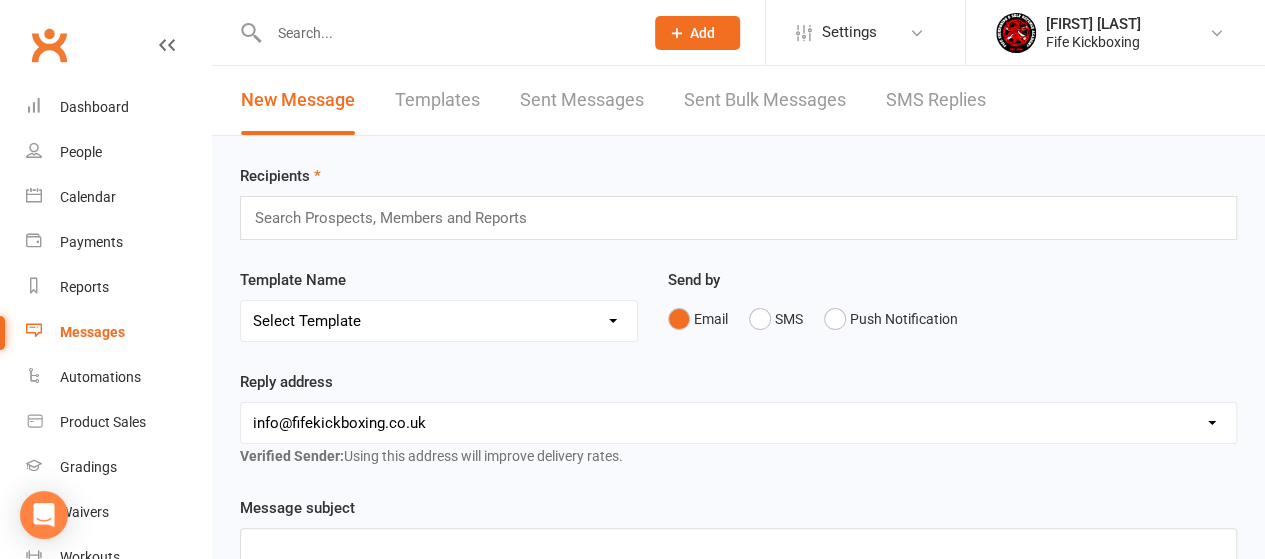 click on "New Message" at bounding box center (298, 100) 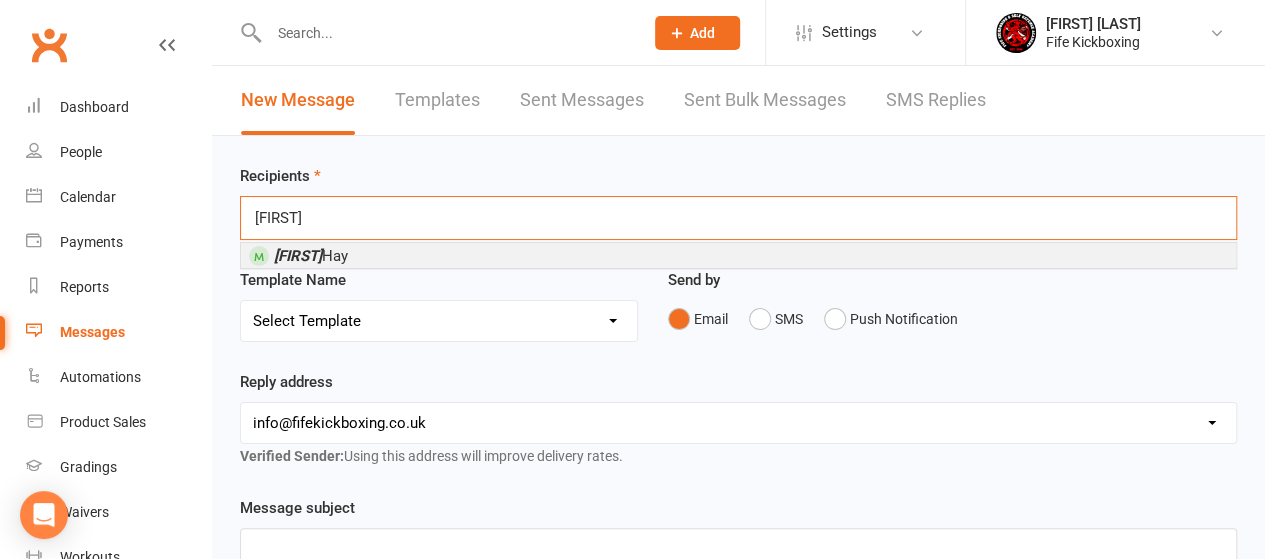 type on "[FIRST]" 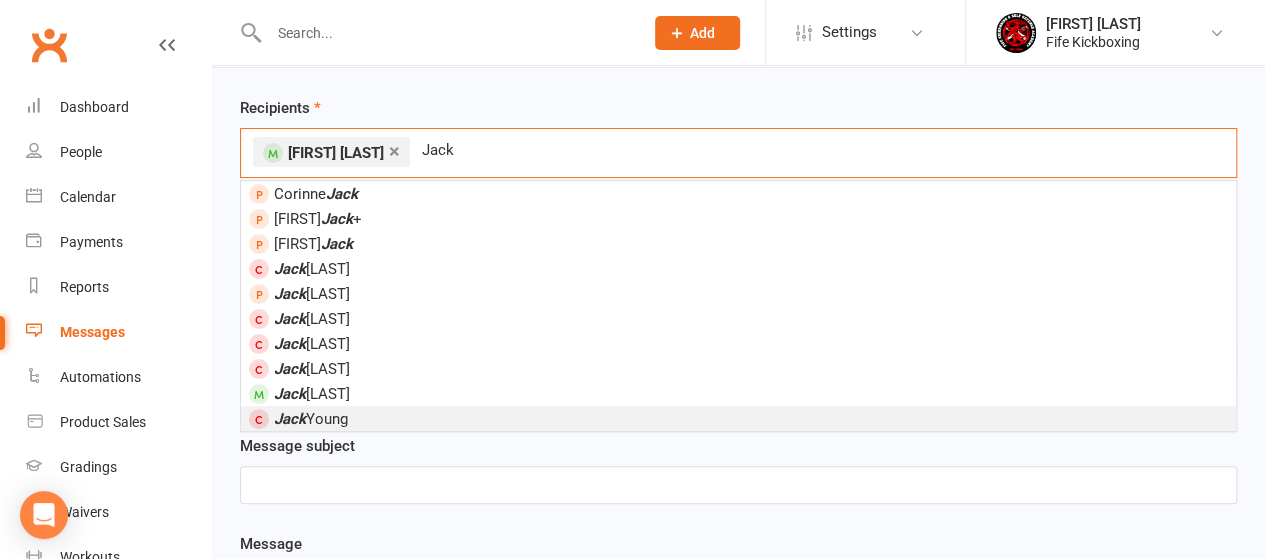 scroll, scrollTop: 100, scrollLeft: 0, axis: vertical 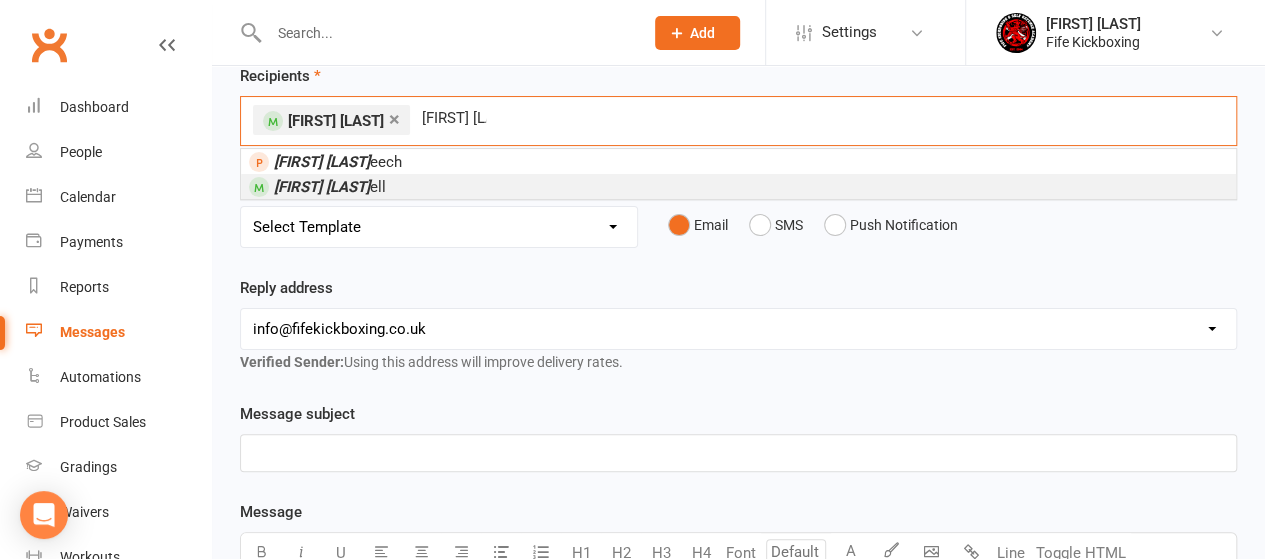 type on "[FIRST] [LAST]" 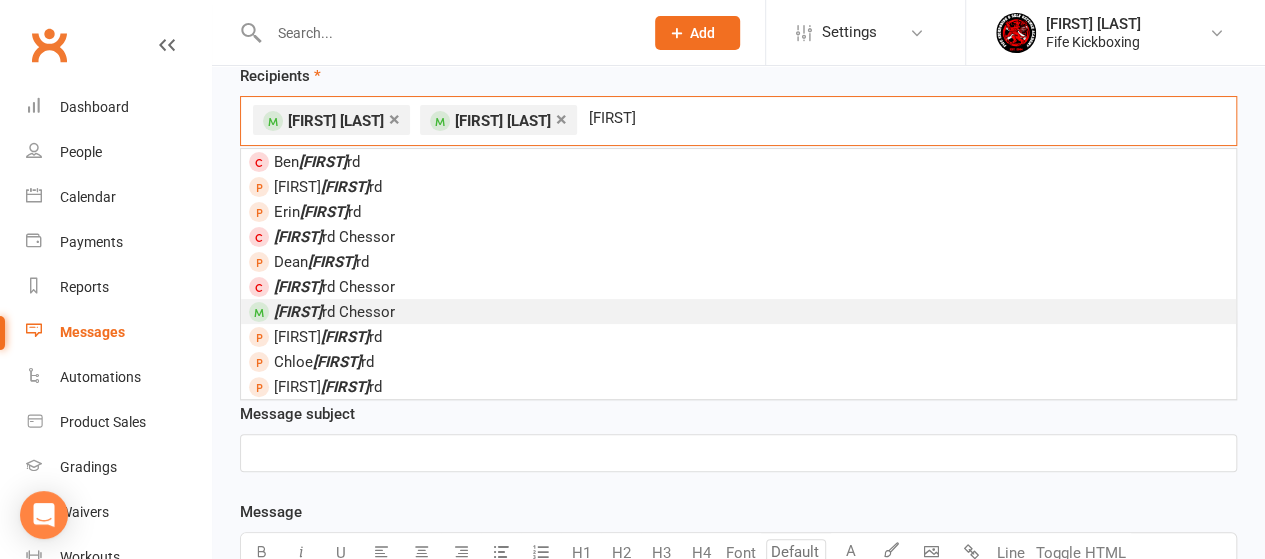 type on "[FIRST]" 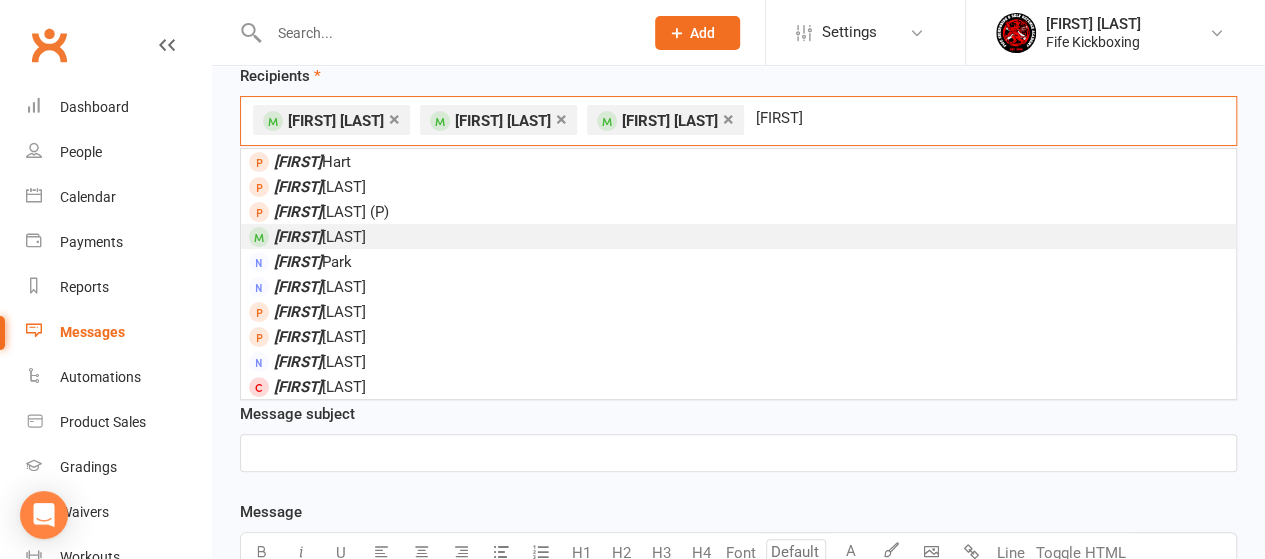 type on "[FIRST]" 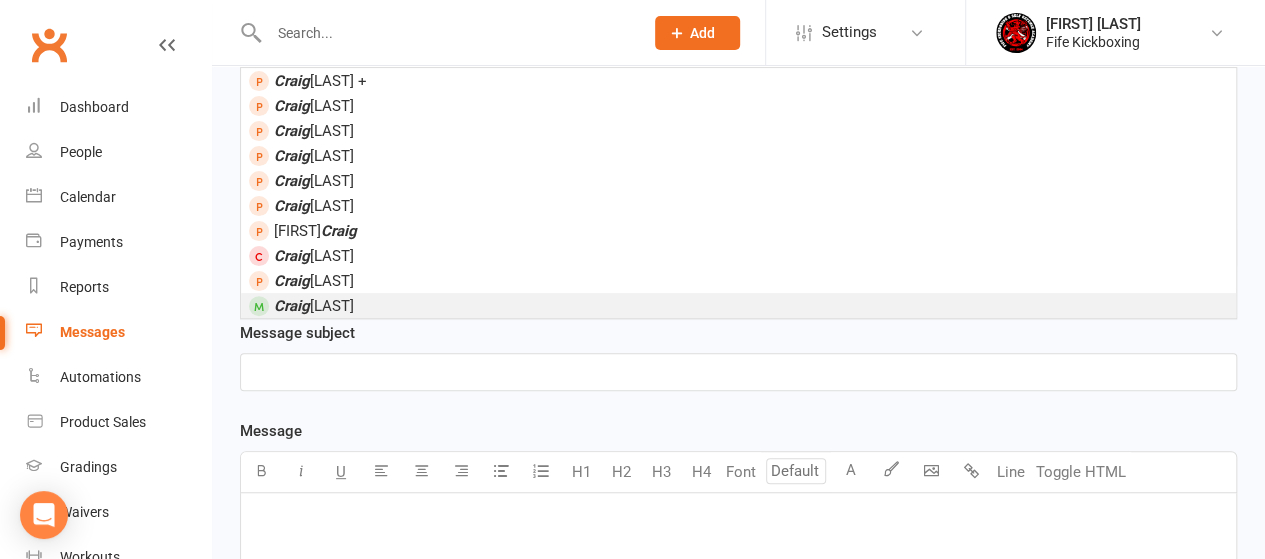 scroll, scrollTop: 200, scrollLeft: 0, axis: vertical 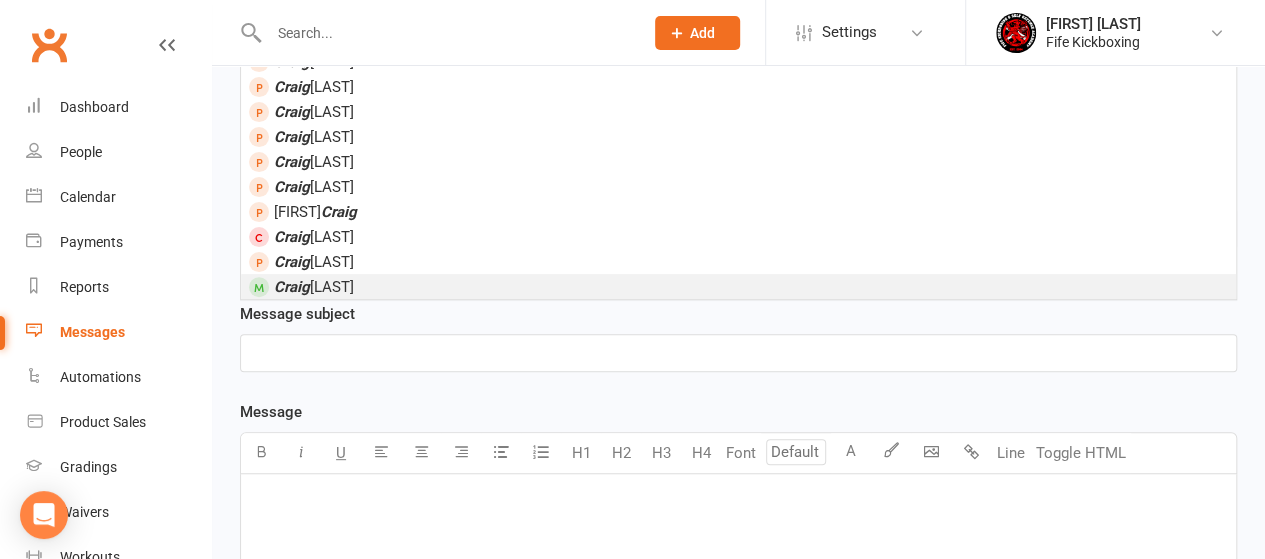 type on "Craig" 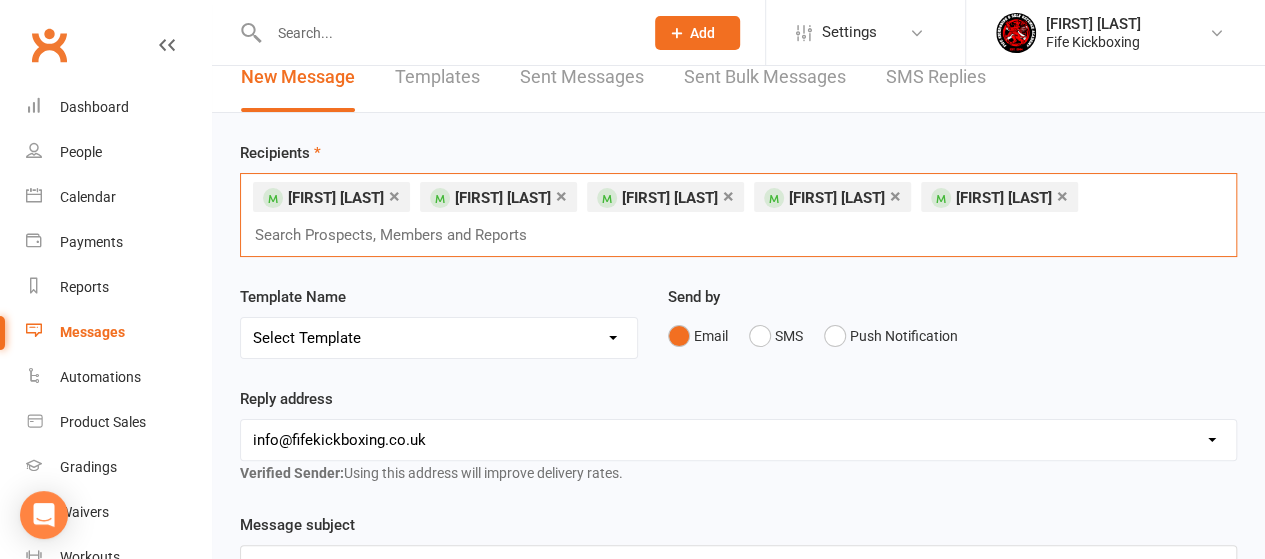 scroll, scrollTop: 0, scrollLeft: 0, axis: both 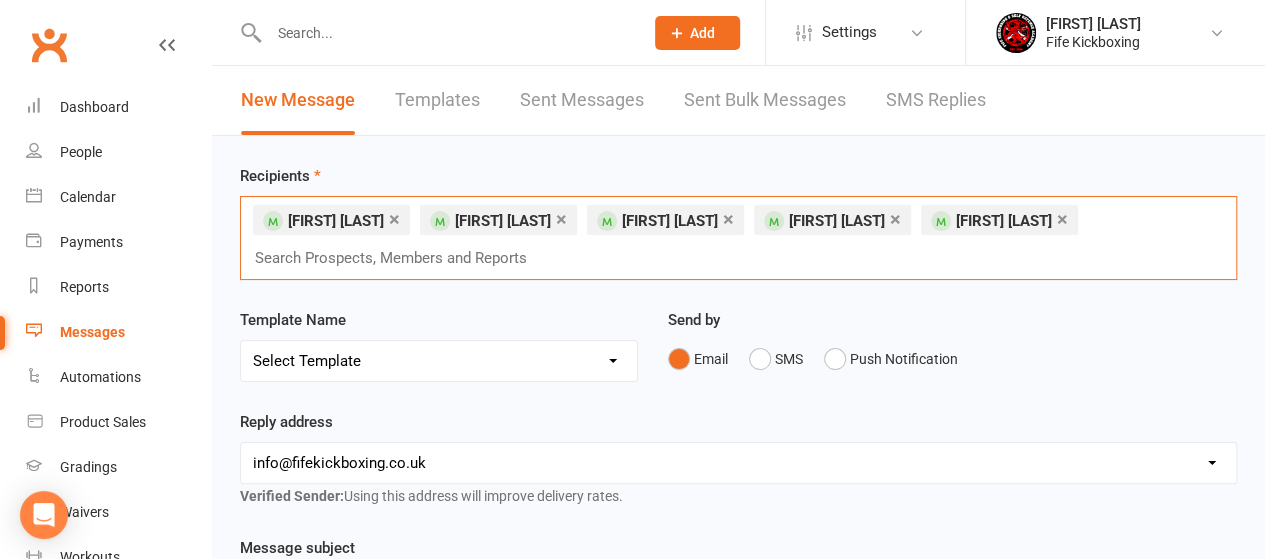 click on "× [FIRST] [LAST] × [FIRST] [LAST] × [FIRST] [LAST] × [FIRST] [LAST] × [FIRST] [LAST] Search Prospects, Members and Reports" at bounding box center [738, 238] 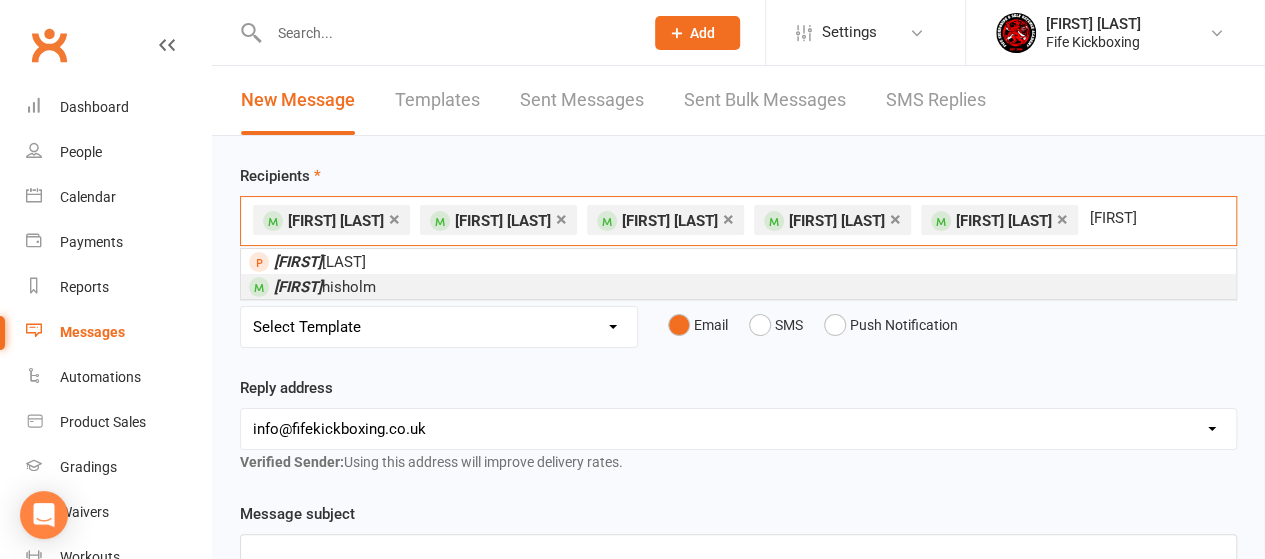type on "[FIRST]" 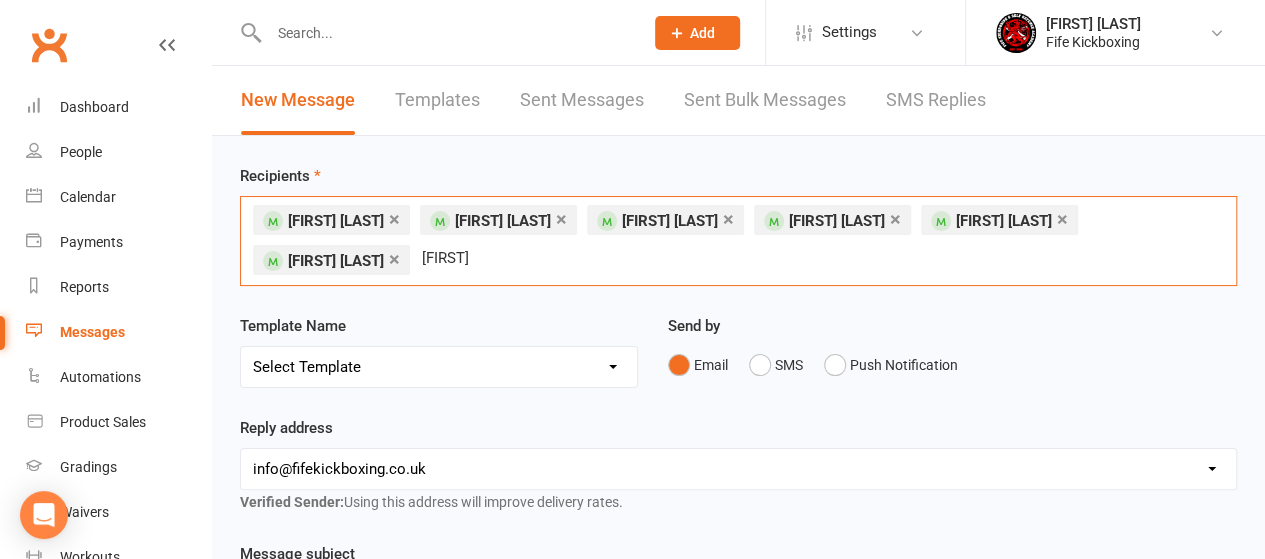 type on "E" 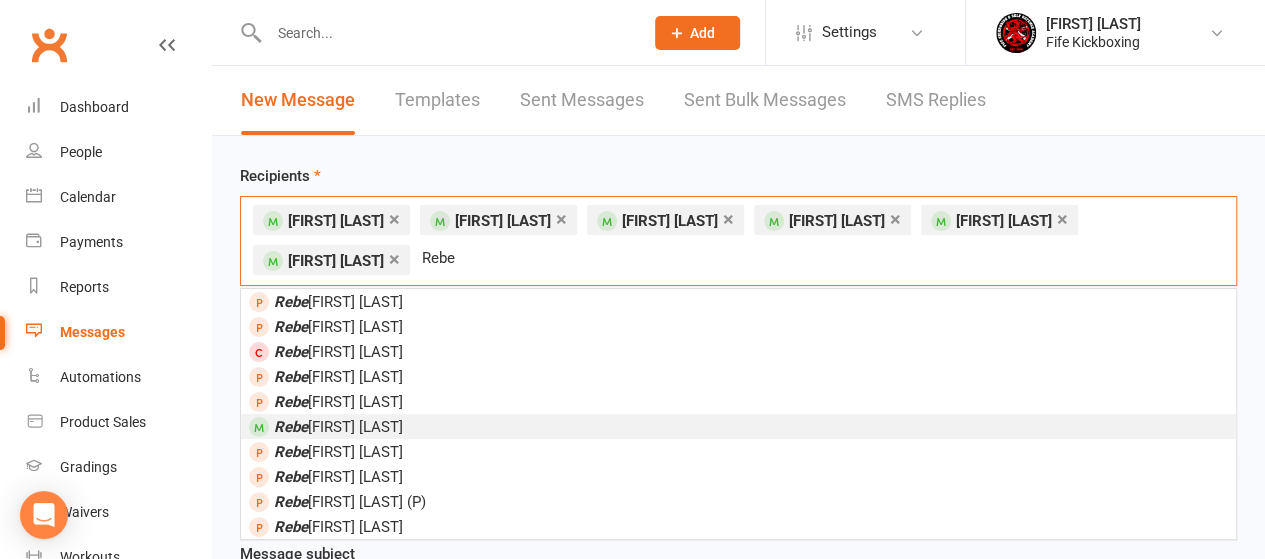type on "Rebe" 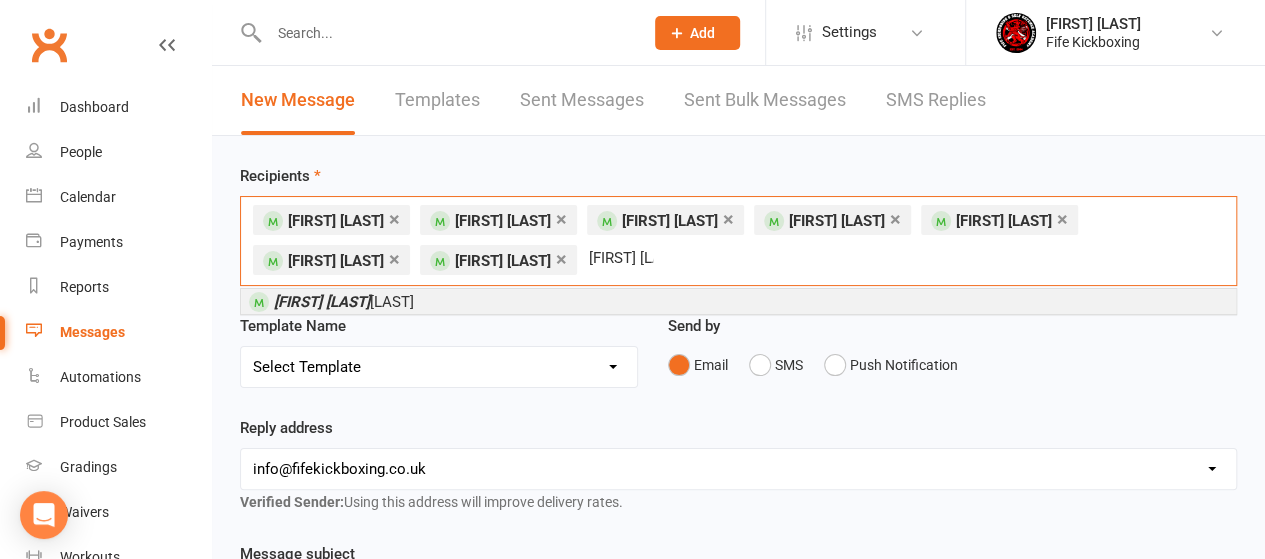 type on "[FIRST] [LAST]" 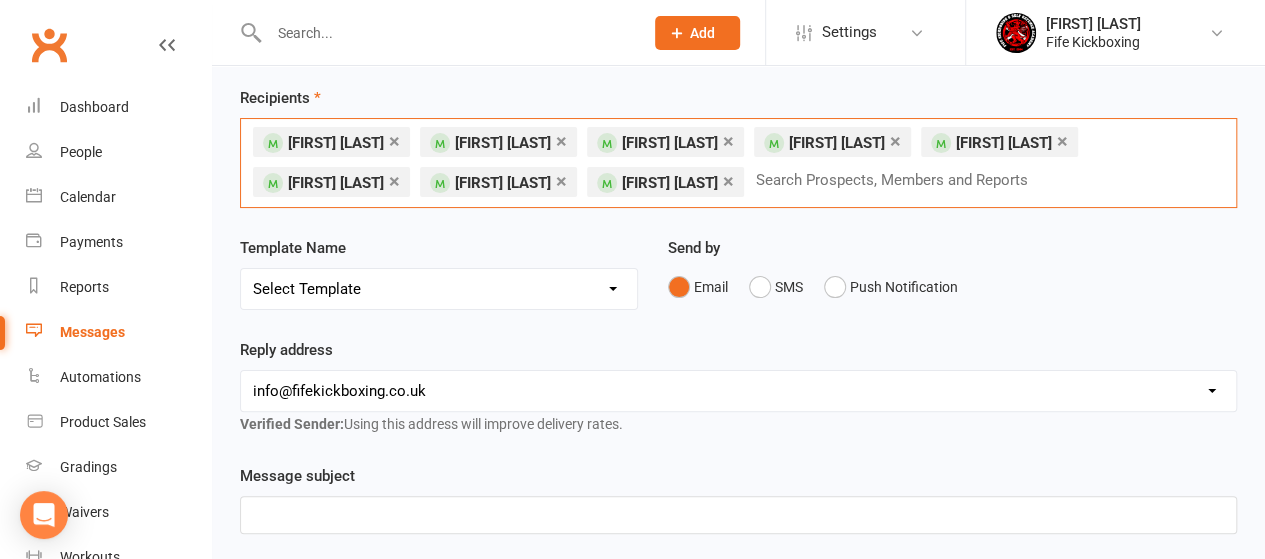 scroll, scrollTop: 200, scrollLeft: 0, axis: vertical 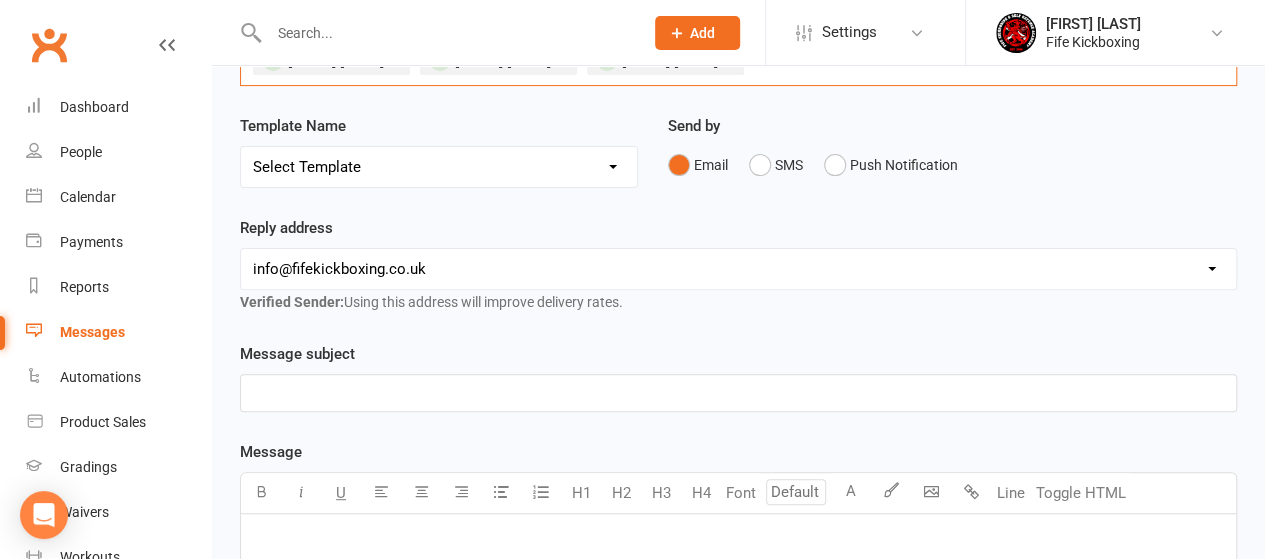click on "﻿" at bounding box center [738, 393] 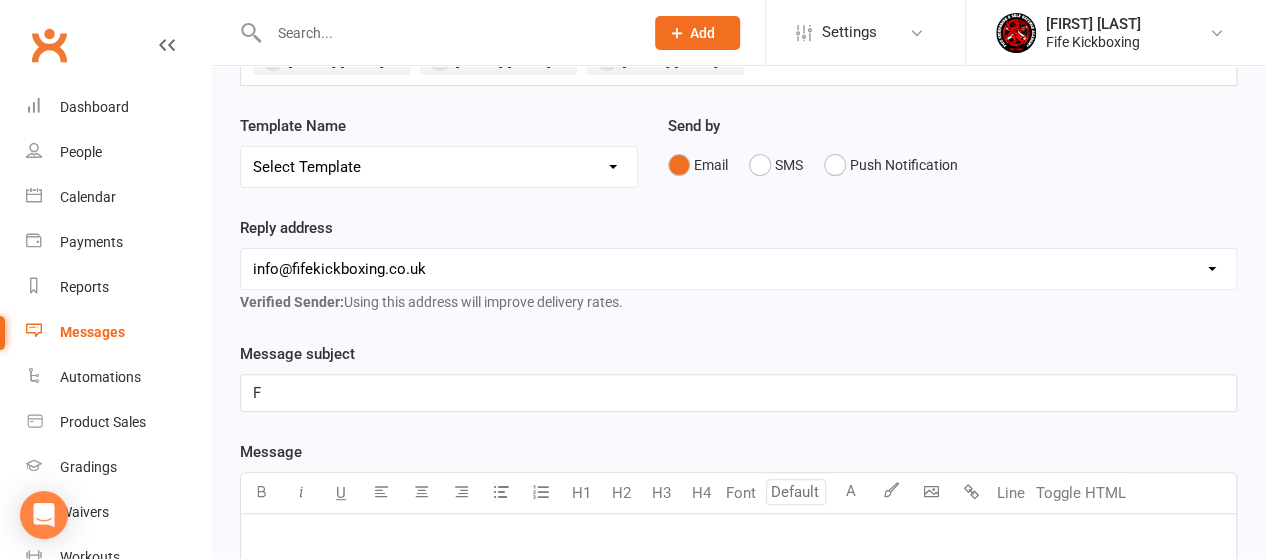 type 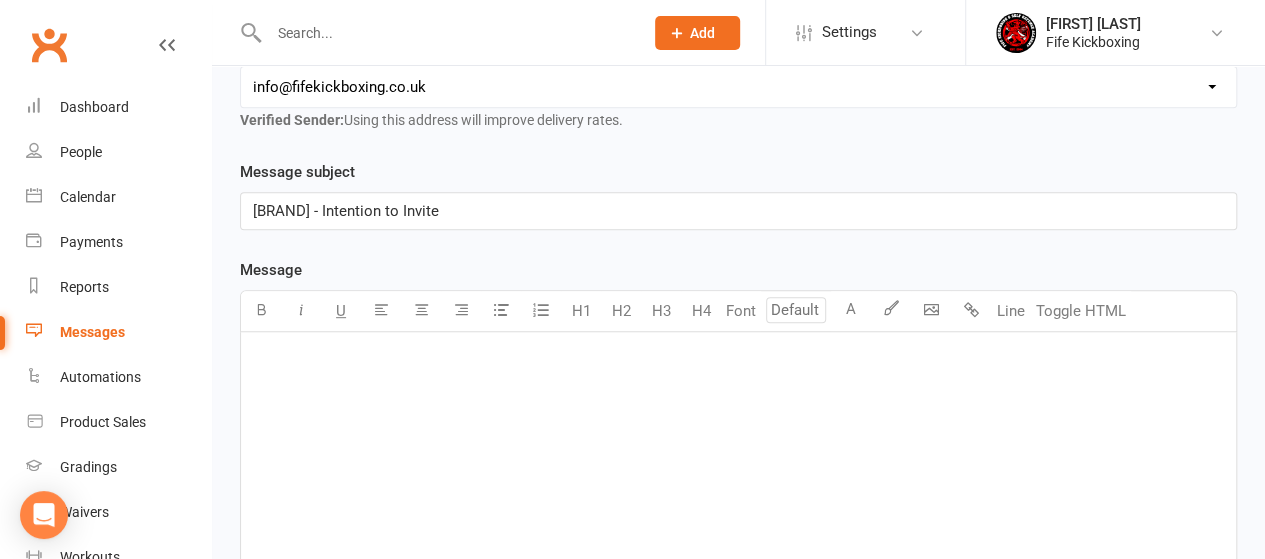 scroll, scrollTop: 400, scrollLeft: 0, axis: vertical 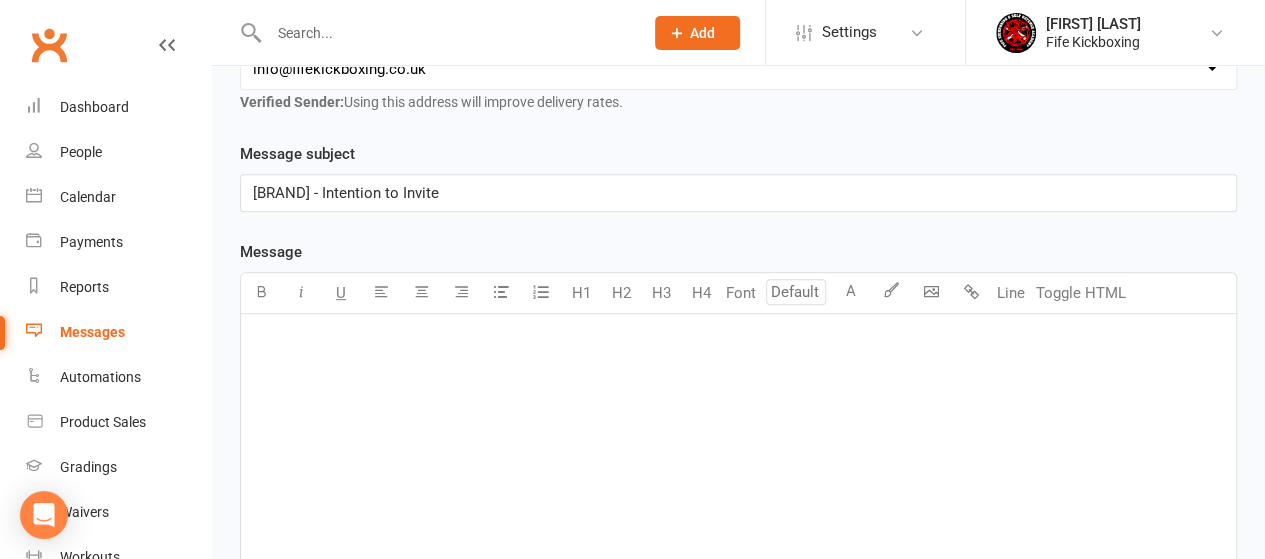 click on "﻿" at bounding box center (738, 464) 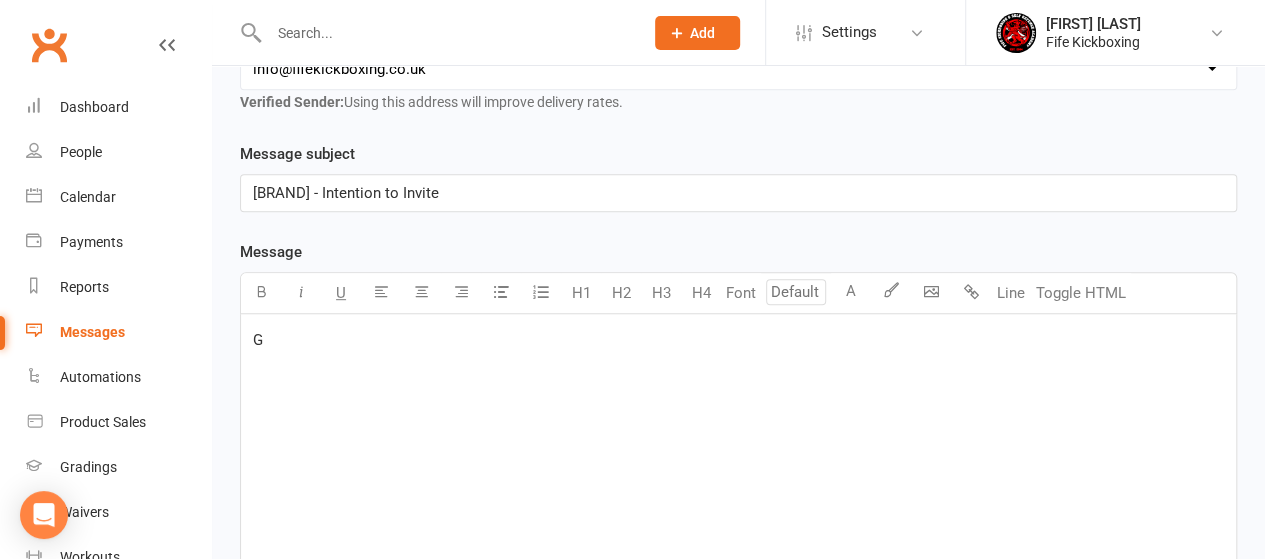 type 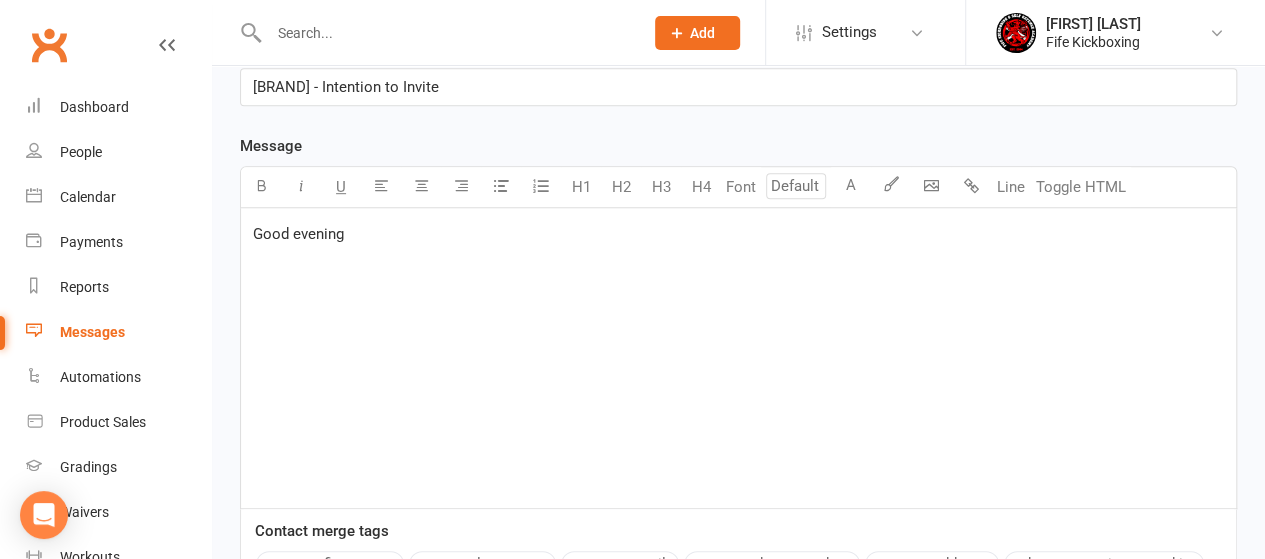 scroll, scrollTop: 700, scrollLeft: 0, axis: vertical 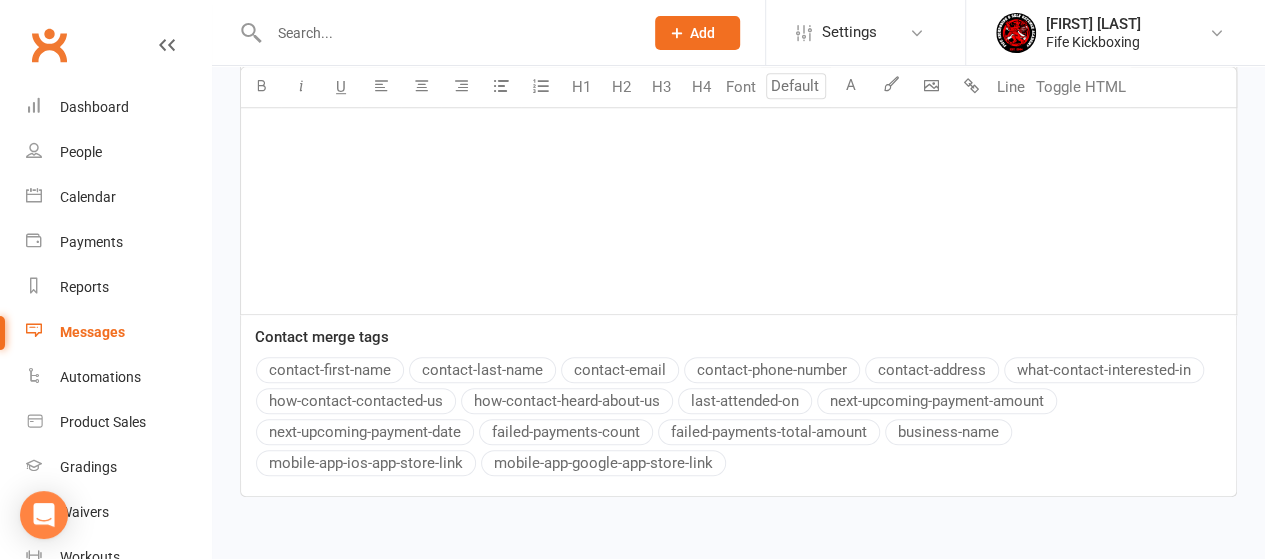 click on "contact-first-name" at bounding box center [330, 370] 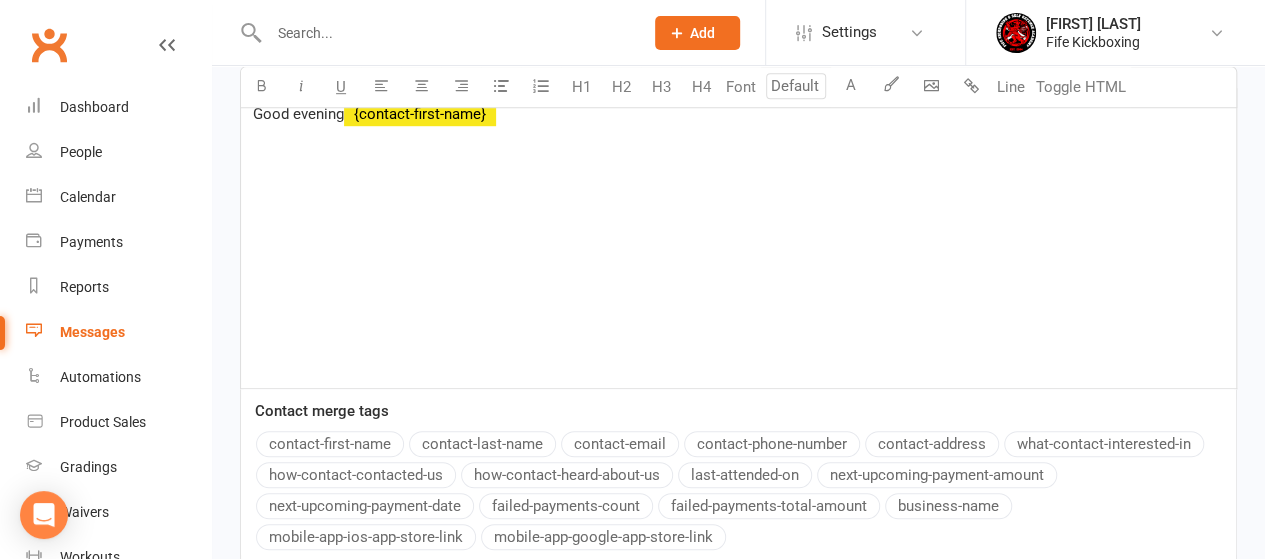 scroll, scrollTop: 500, scrollLeft: 0, axis: vertical 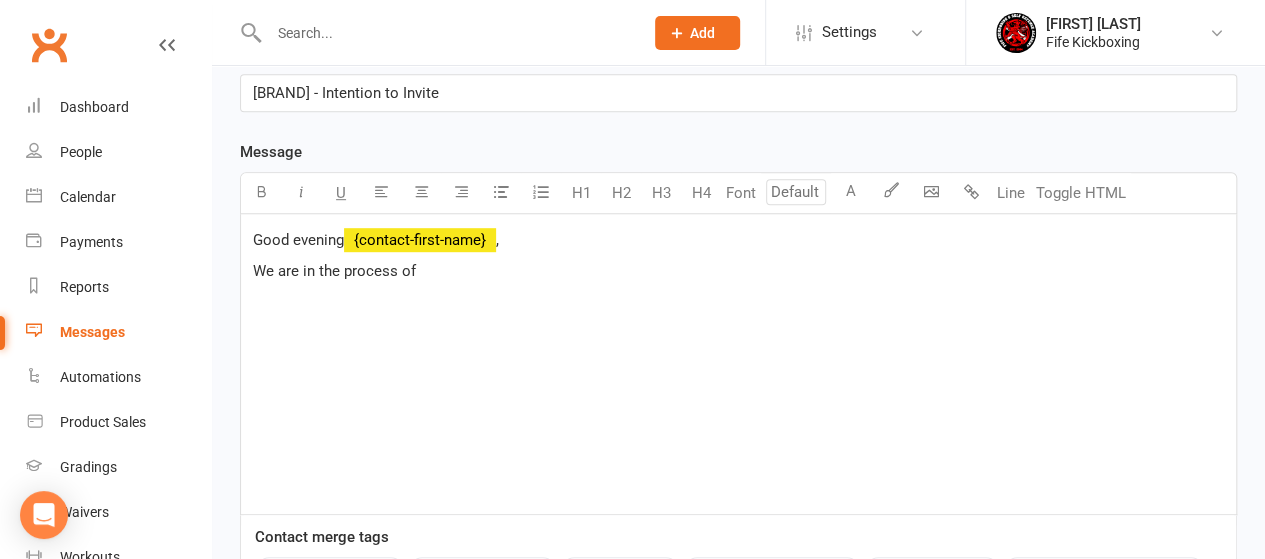 click on "We are in the process of" at bounding box center [738, 271] 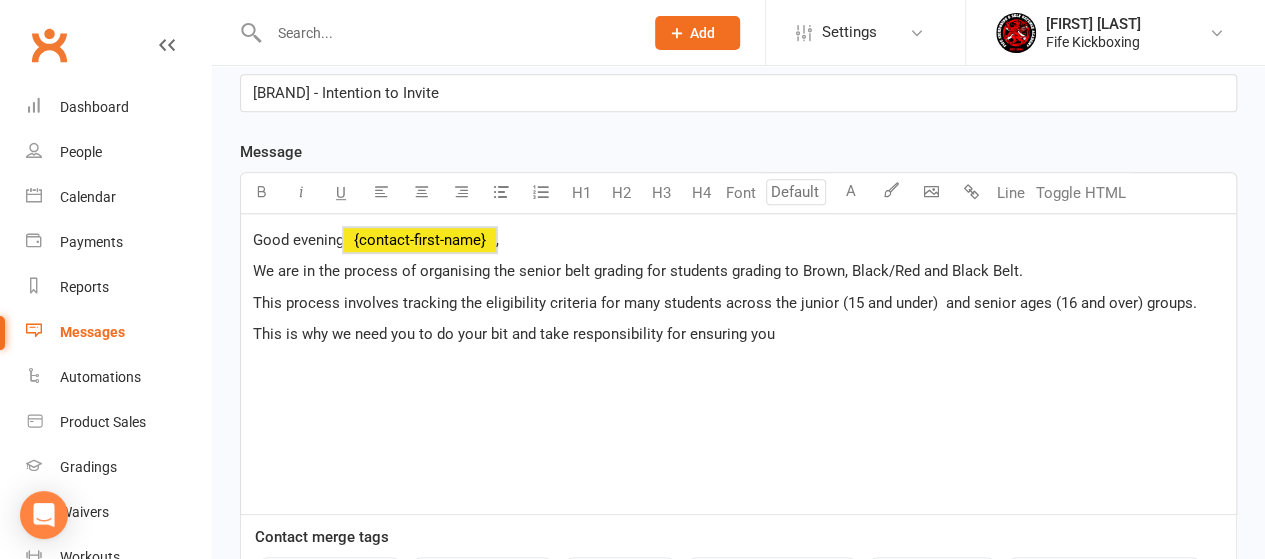drag, startPoint x: 777, startPoint y: 329, endPoint x: 197, endPoint y: 229, distance: 588.55756 